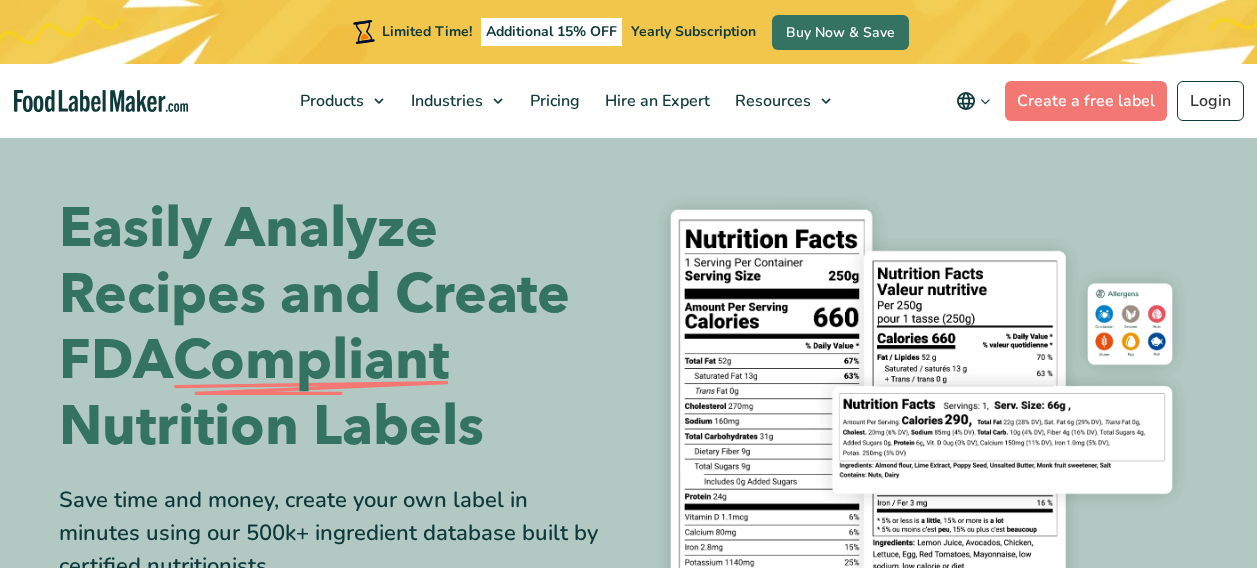 scroll, scrollTop: 0, scrollLeft: 0, axis: both 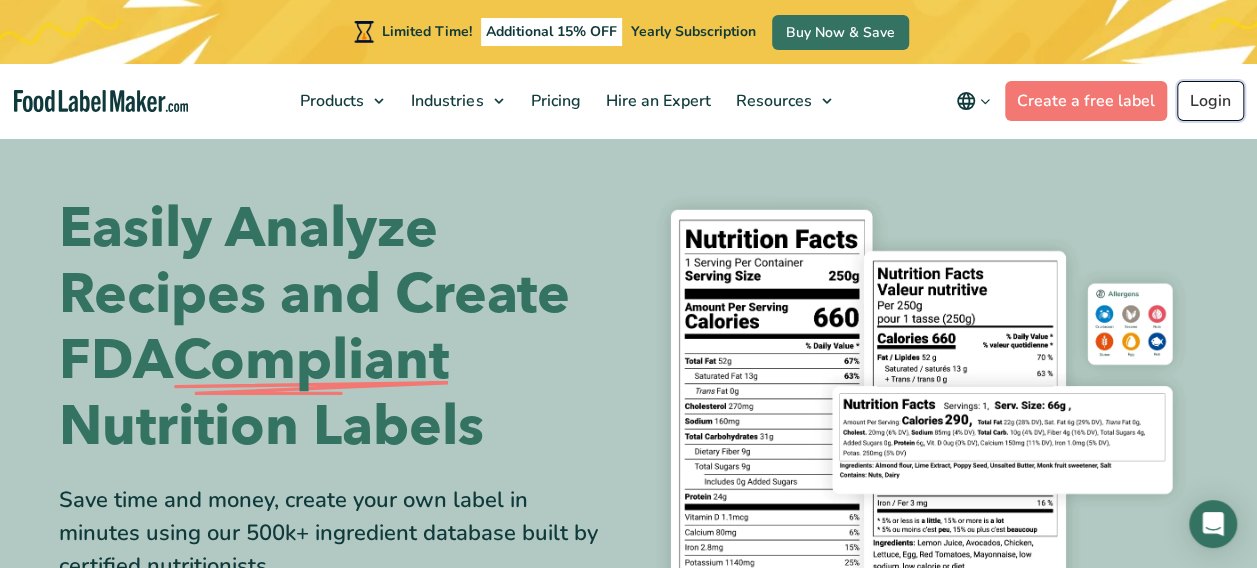 click on "Login" at bounding box center (1210, 101) 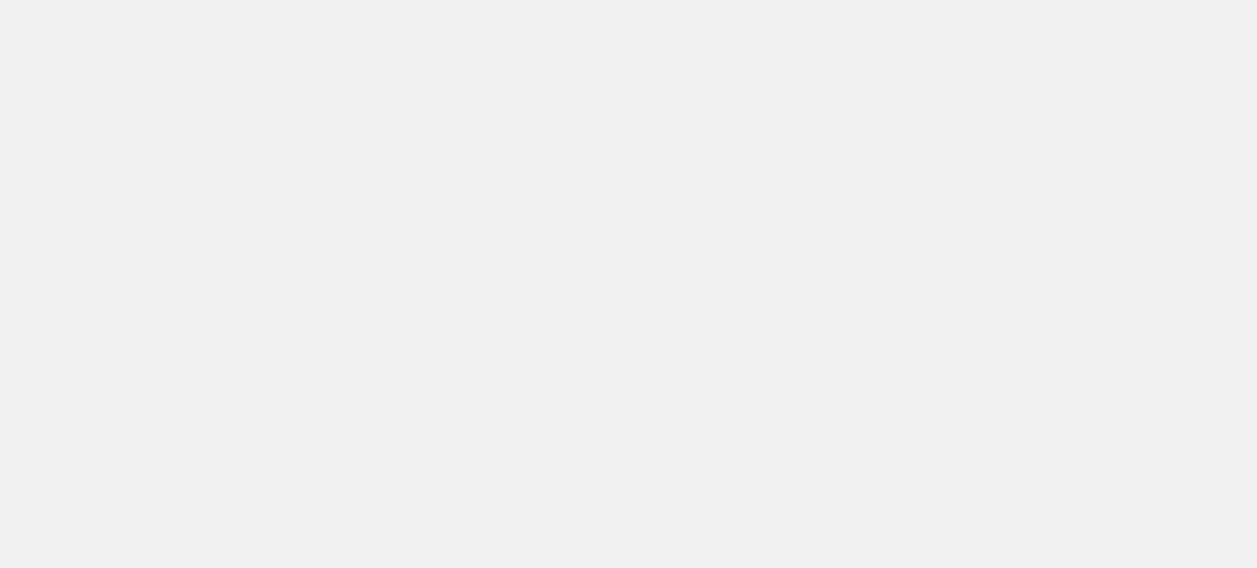 scroll, scrollTop: 0, scrollLeft: 0, axis: both 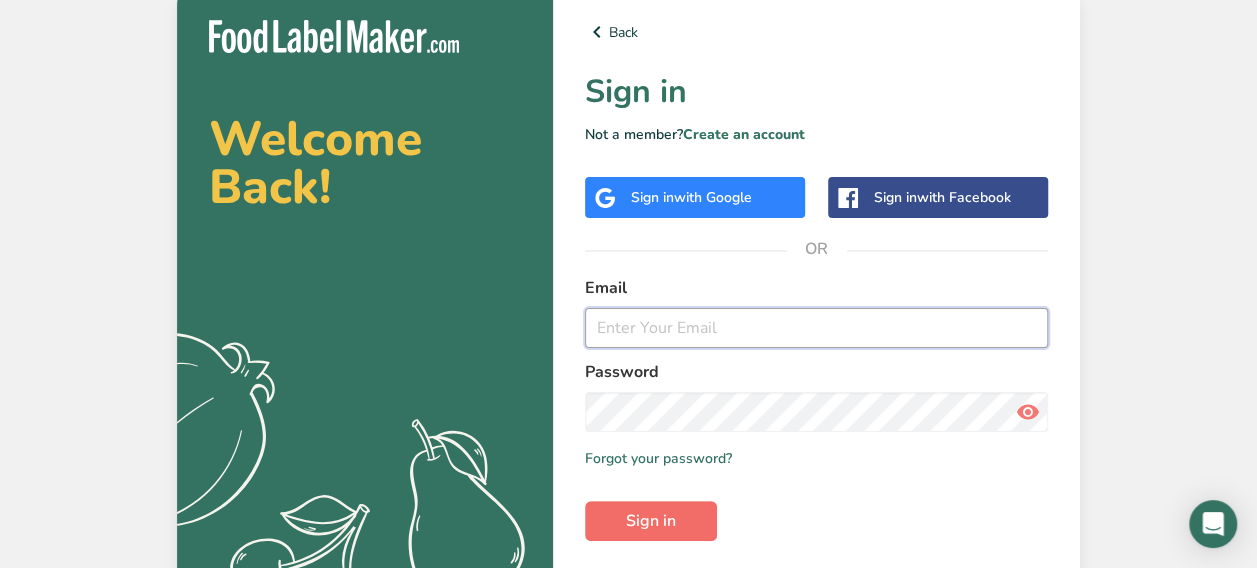 type on "cartermariae@gmail.com" 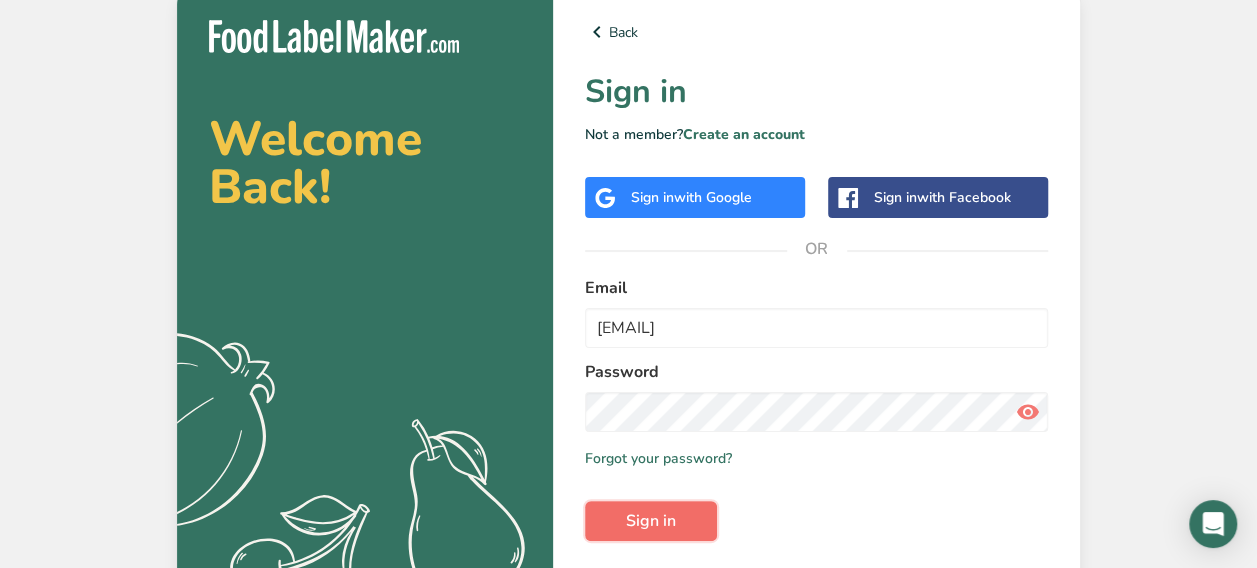 click on "Sign in" at bounding box center [651, 521] 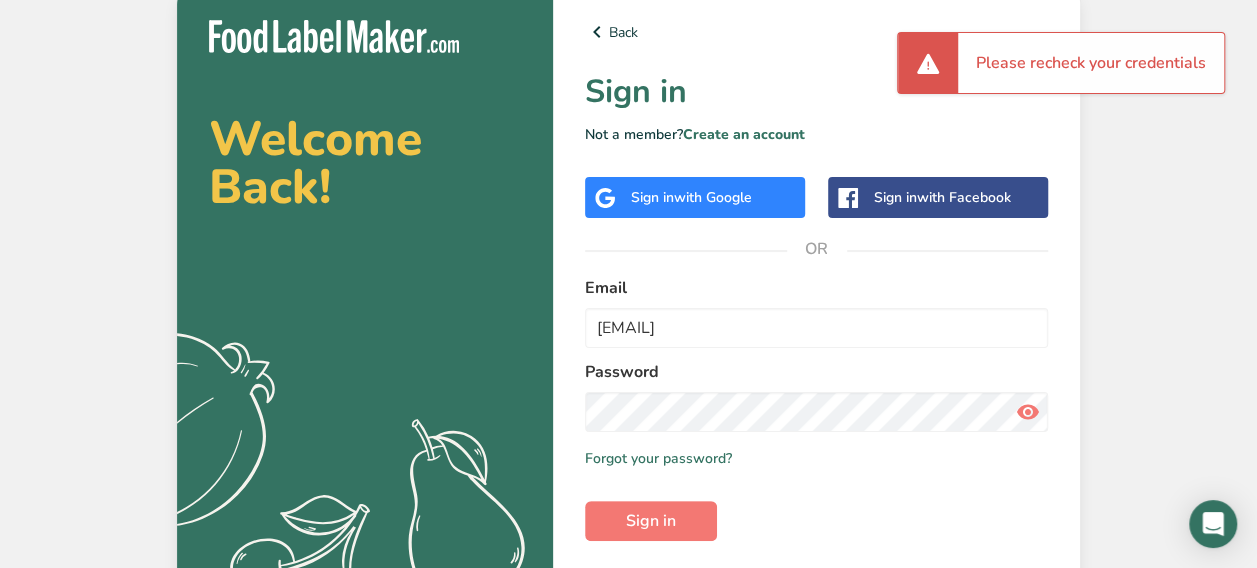 click at bounding box center (1028, 412) 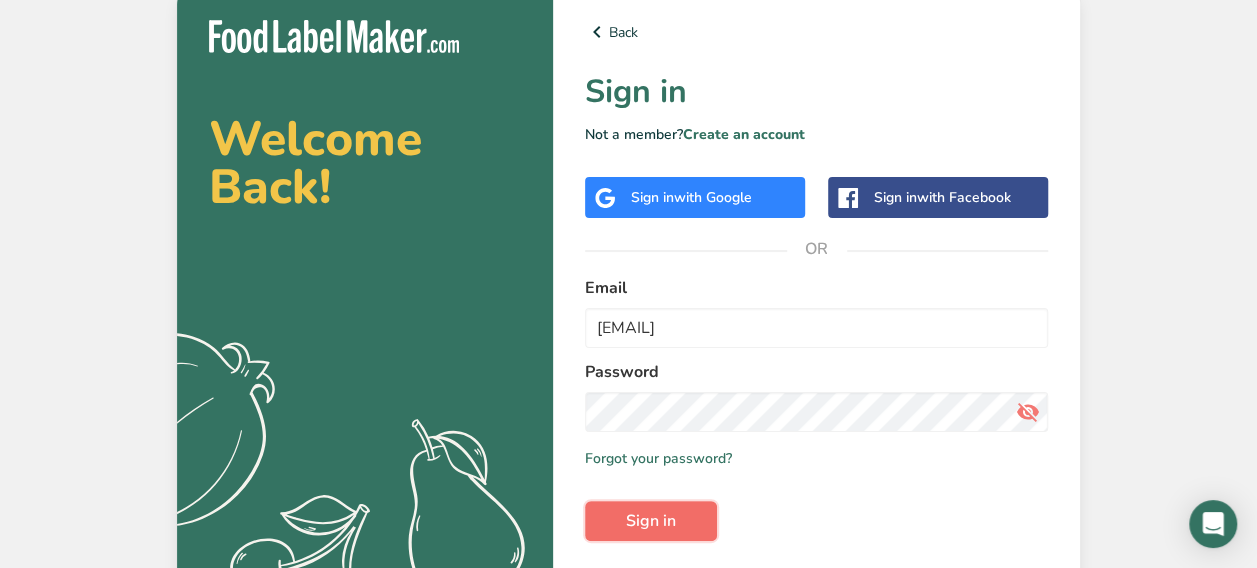 click on "Sign in" at bounding box center [651, 521] 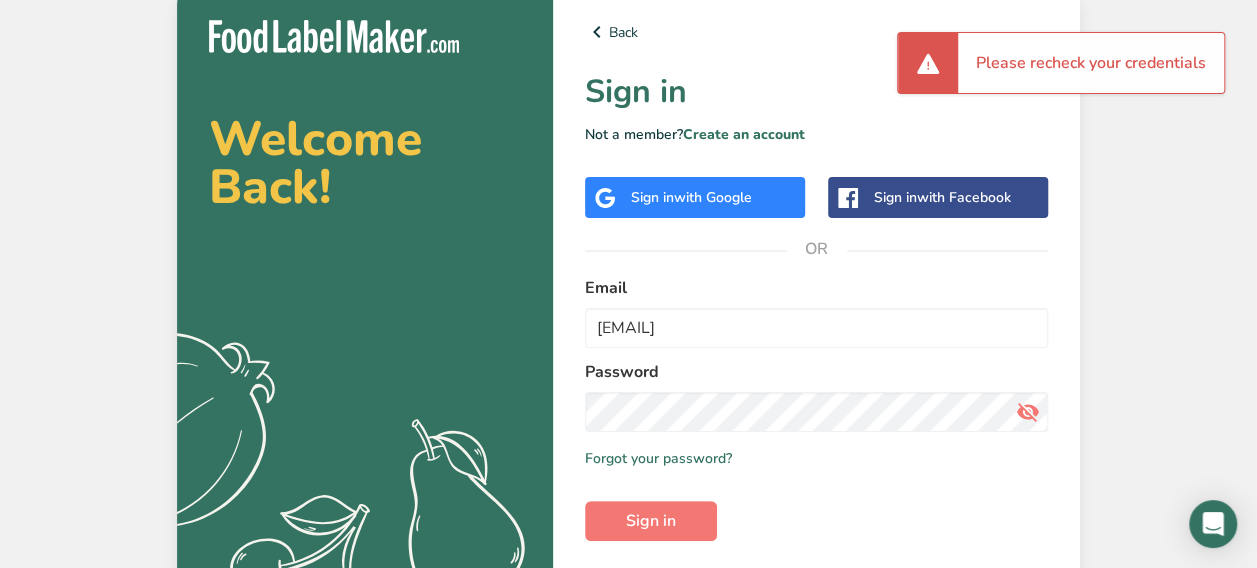 click on "with Google" at bounding box center (713, 197) 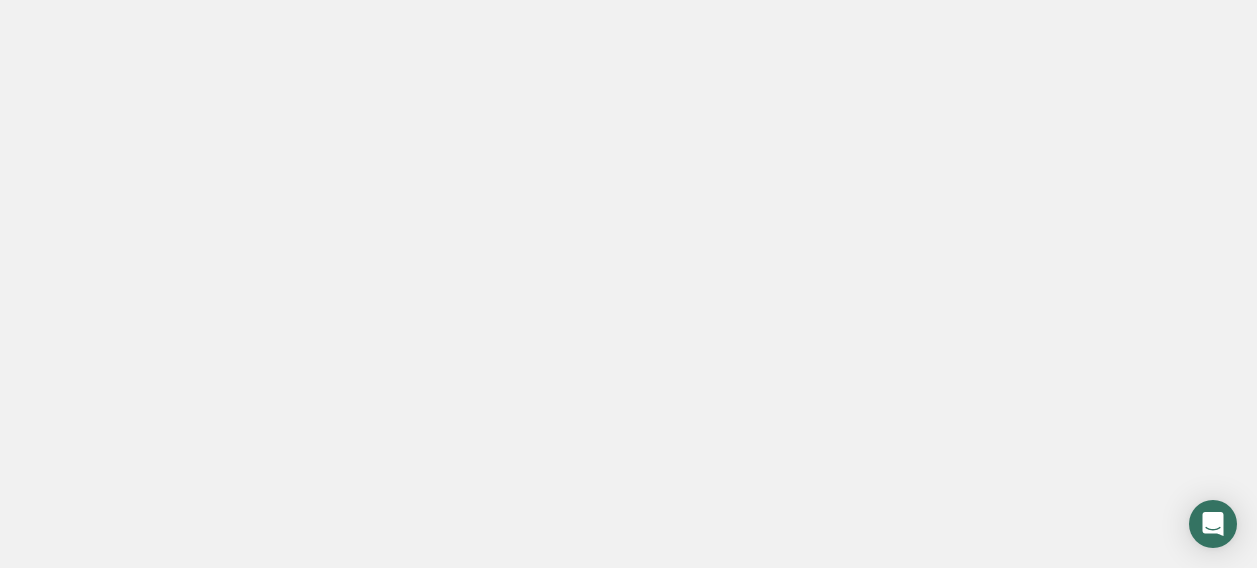 scroll, scrollTop: 0, scrollLeft: 0, axis: both 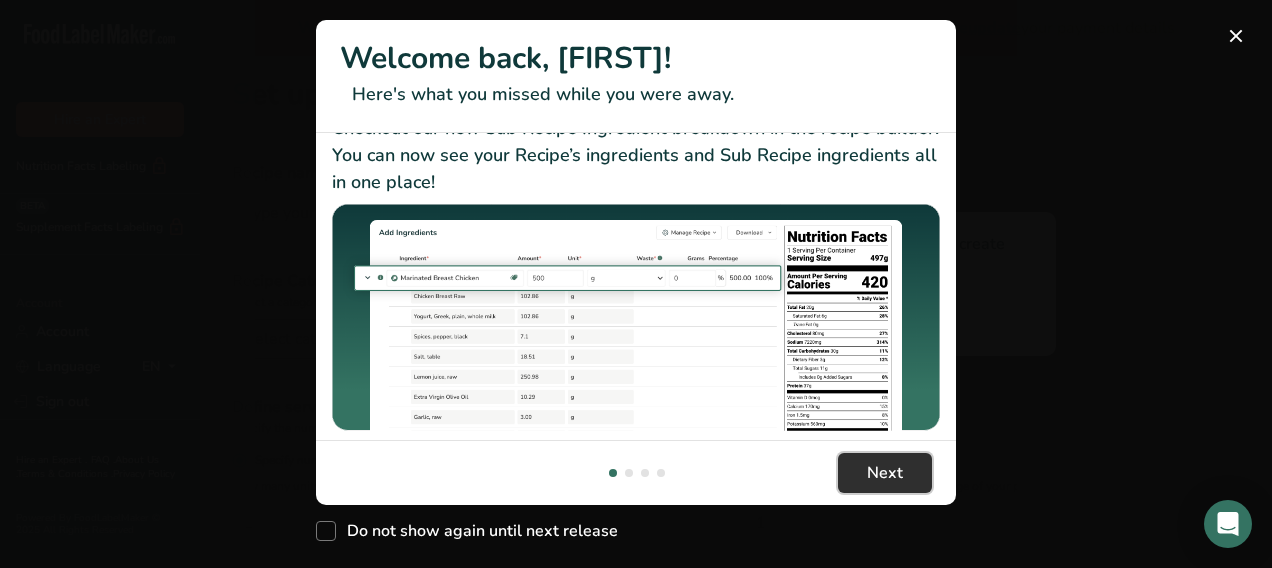click on "Next" at bounding box center [885, 473] 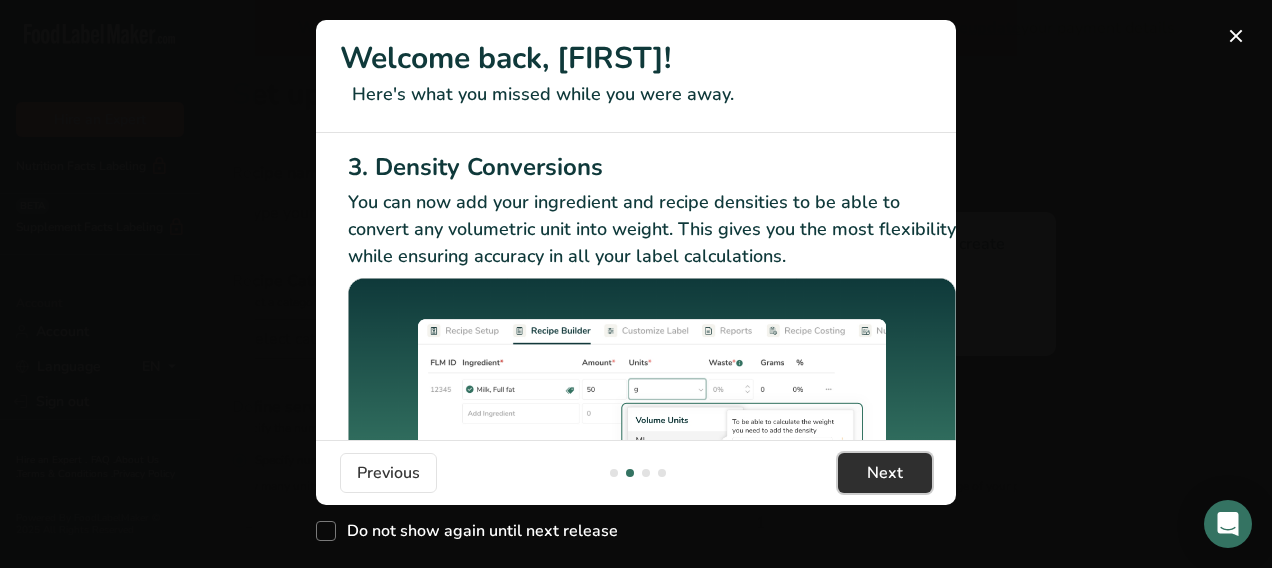 click on "Next" at bounding box center [885, 473] 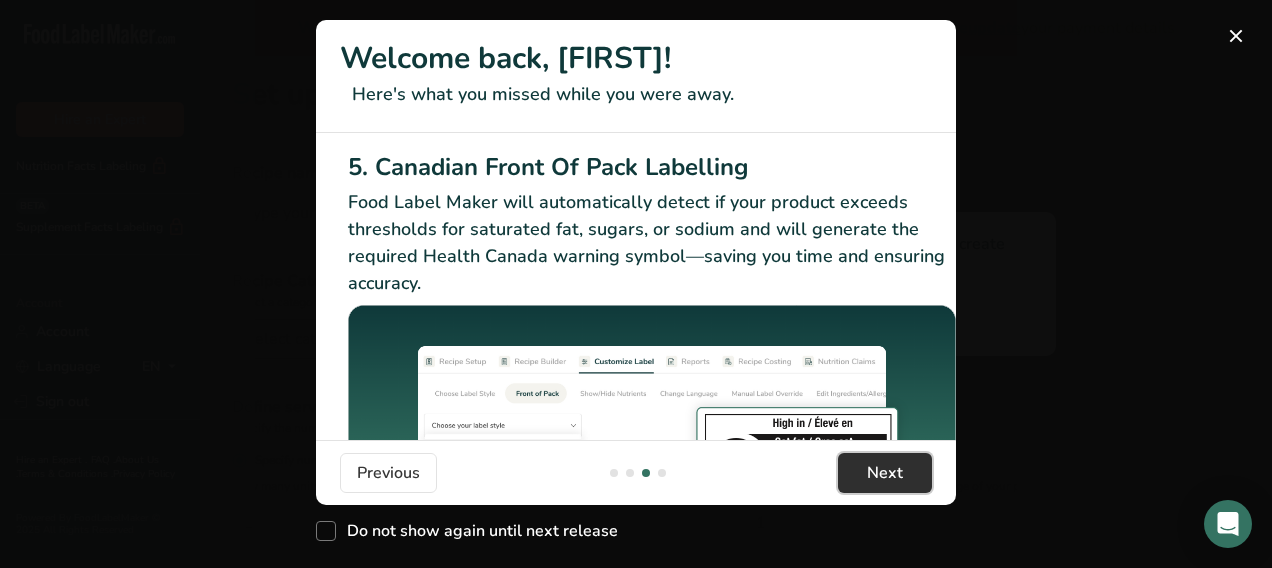 click on "Next" at bounding box center [885, 473] 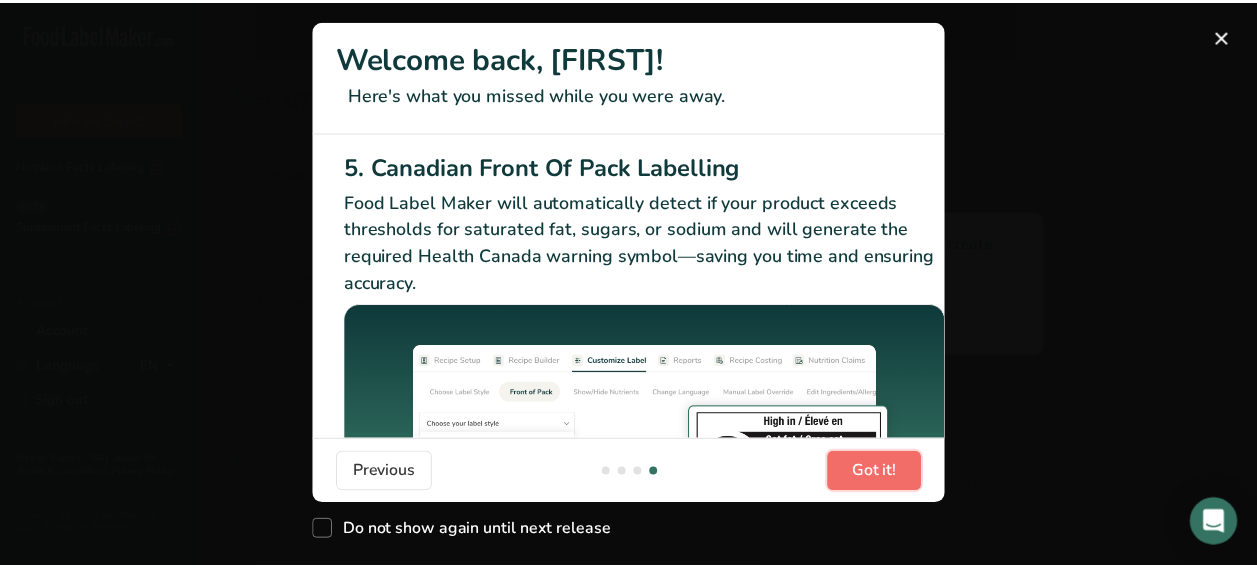 scroll, scrollTop: 0, scrollLeft: 1904, axis: horizontal 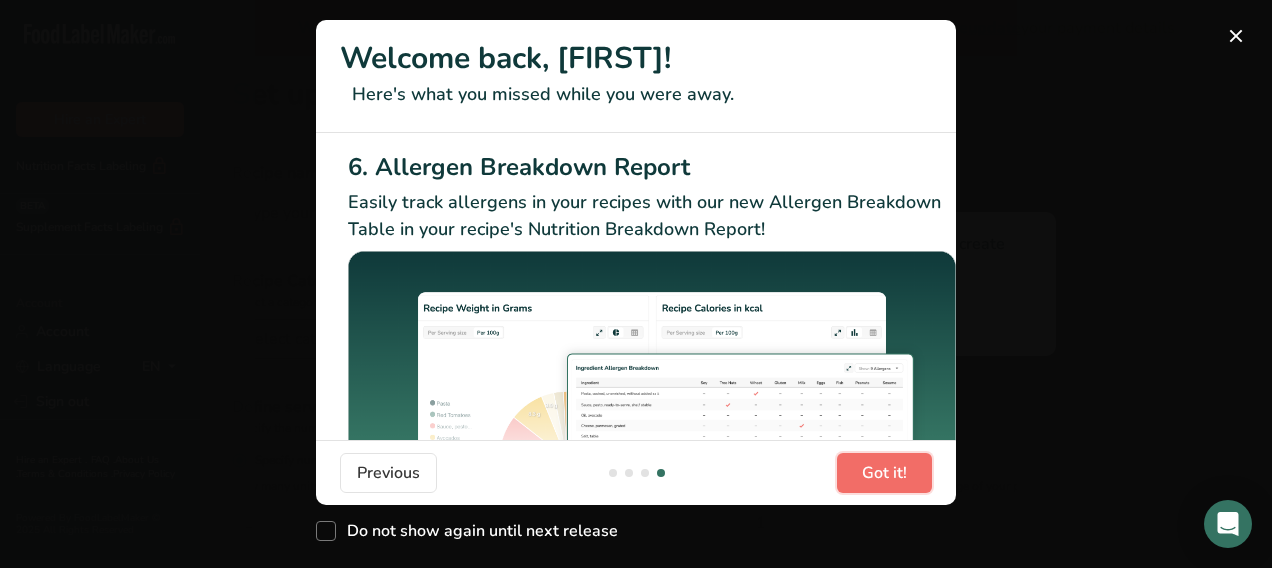 click on "Got it!" at bounding box center (884, 473) 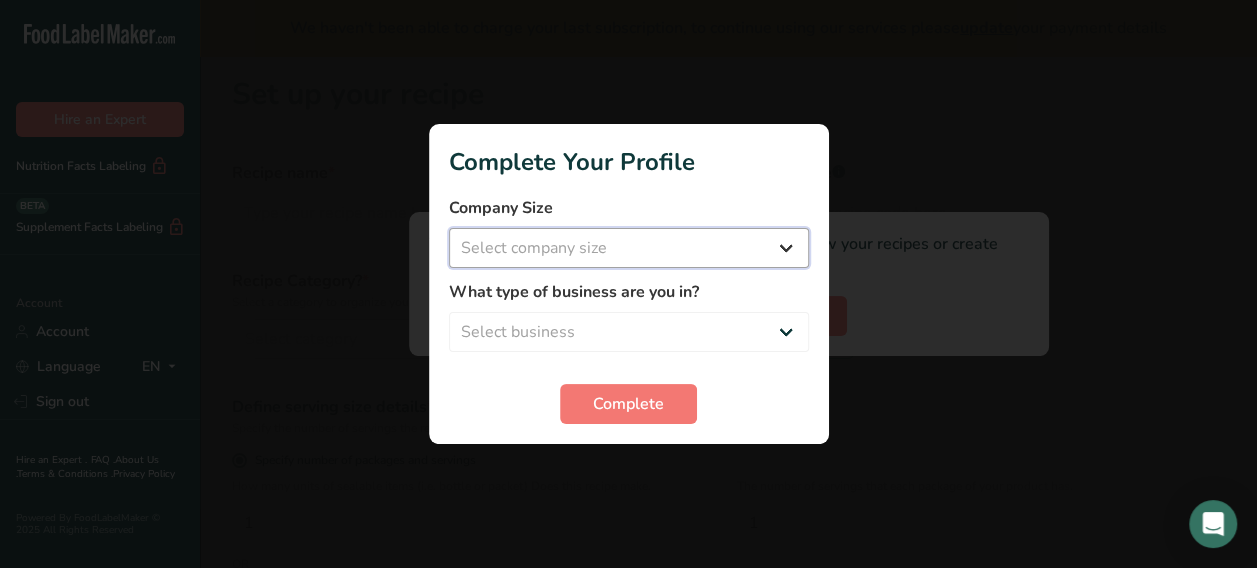 click on "Select company size
Fewer than 10 Employees
10 to 50 Employees
51 to 500 Employees
Over 500 Employees" at bounding box center [629, 248] 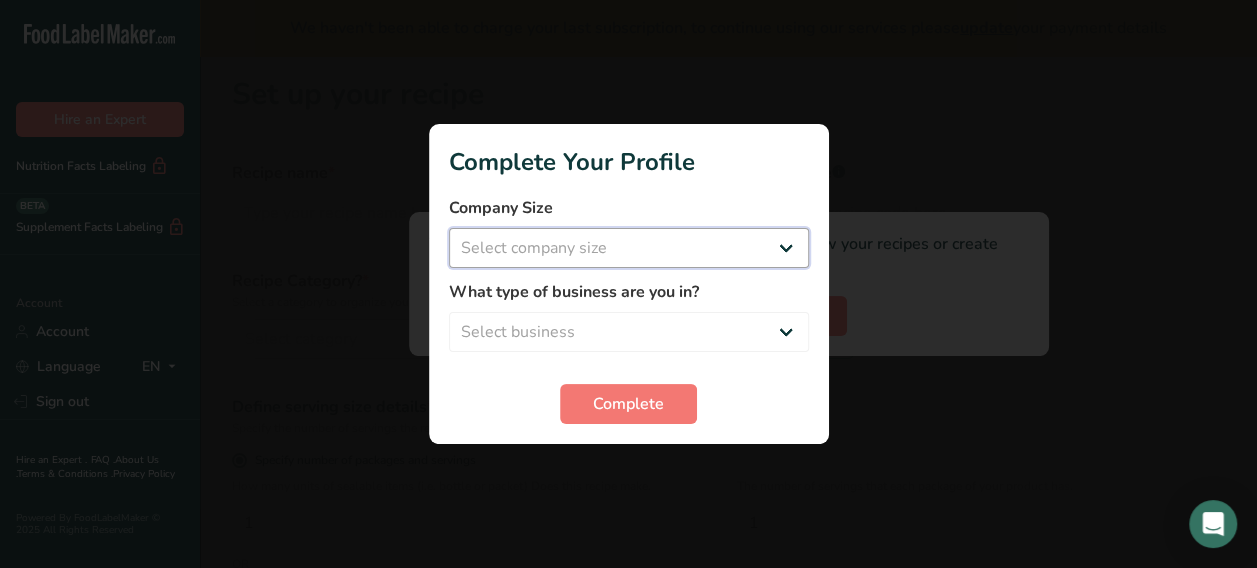 select on "1" 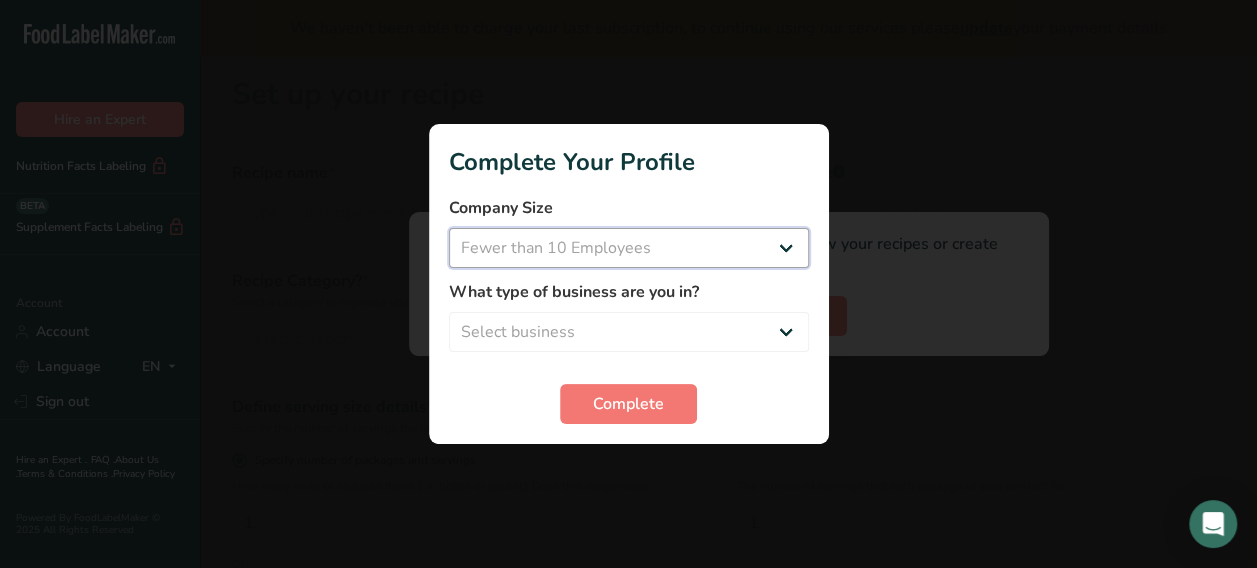 click on "Select company size
Fewer than 10 Employees
10 to 50 Employees
51 to 500 Employees
Over 500 Employees" at bounding box center [629, 248] 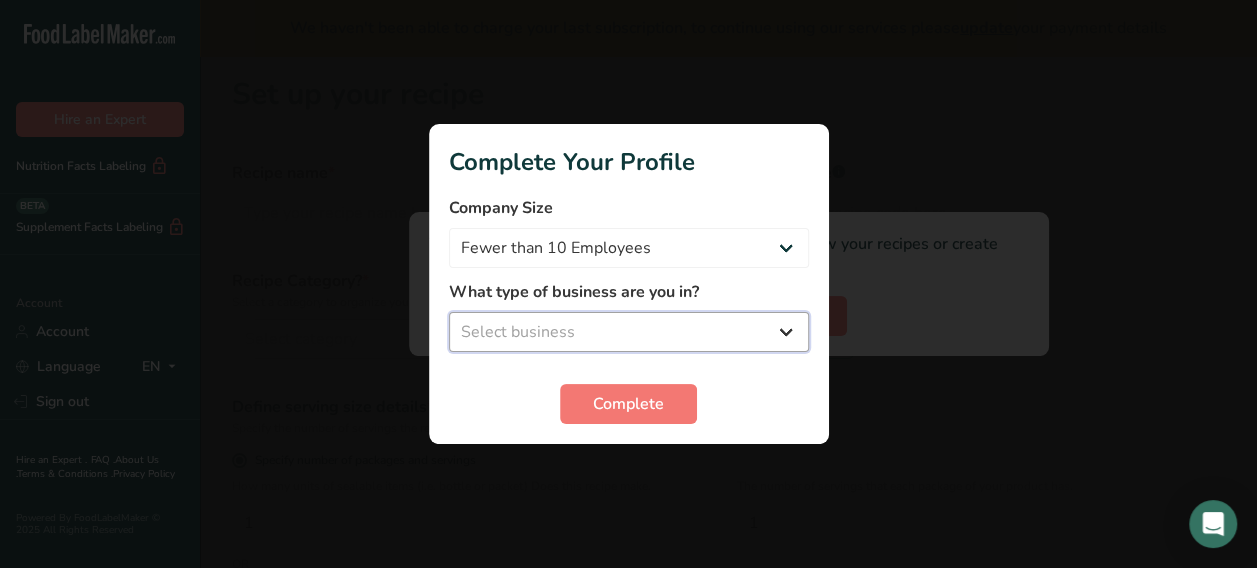 click on "Select business
Packaged Food Manufacturer
Restaurant & Cafe
Bakery
Meal Plans & Catering Company
Nutritionist
Food Blogger
Personal Trainer
Other" at bounding box center (629, 332) 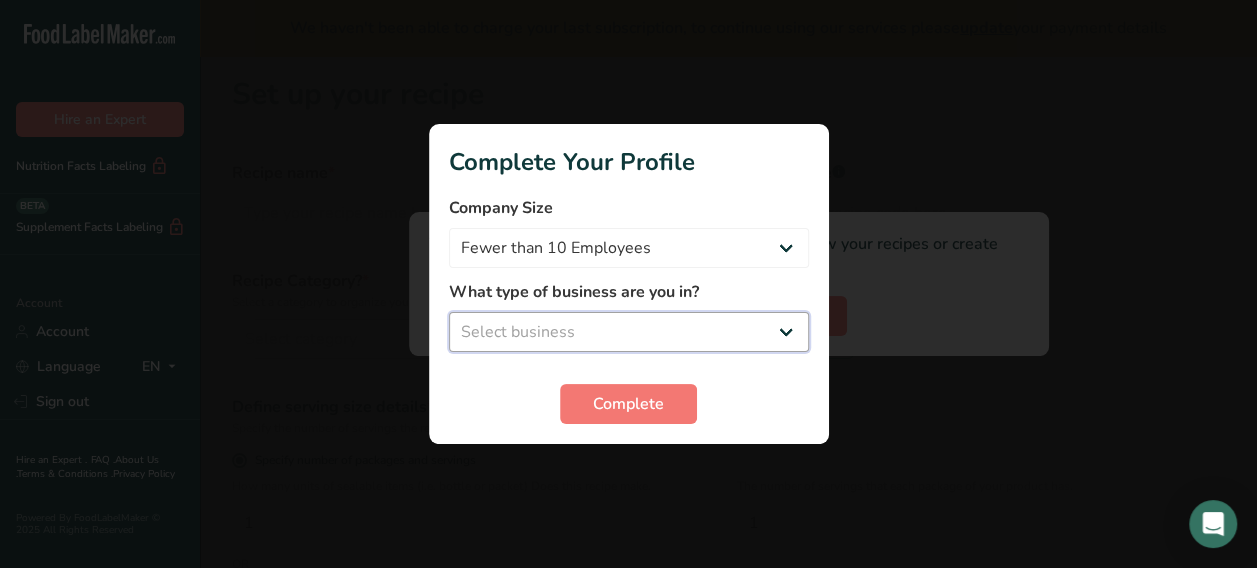 select on "1" 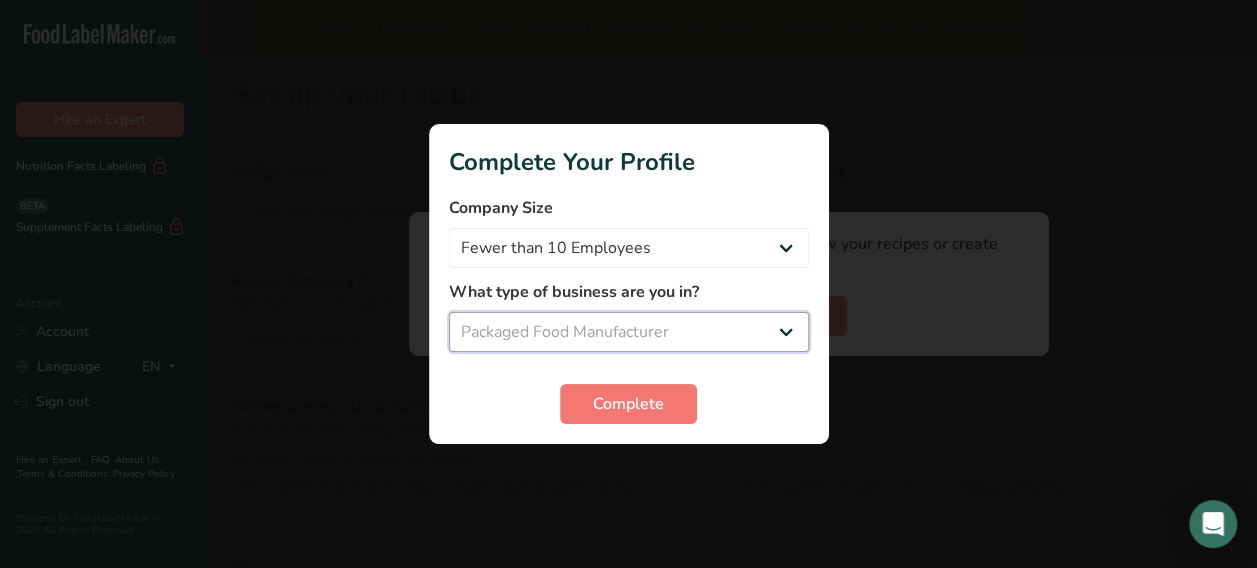 click on "Select business
Packaged Food Manufacturer
Restaurant & Cafe
Bakery
Meal Plans & Catering Company
Nutritionist
Food Blogger
Personal Trainer
Other" at bounding box center [629, 332] 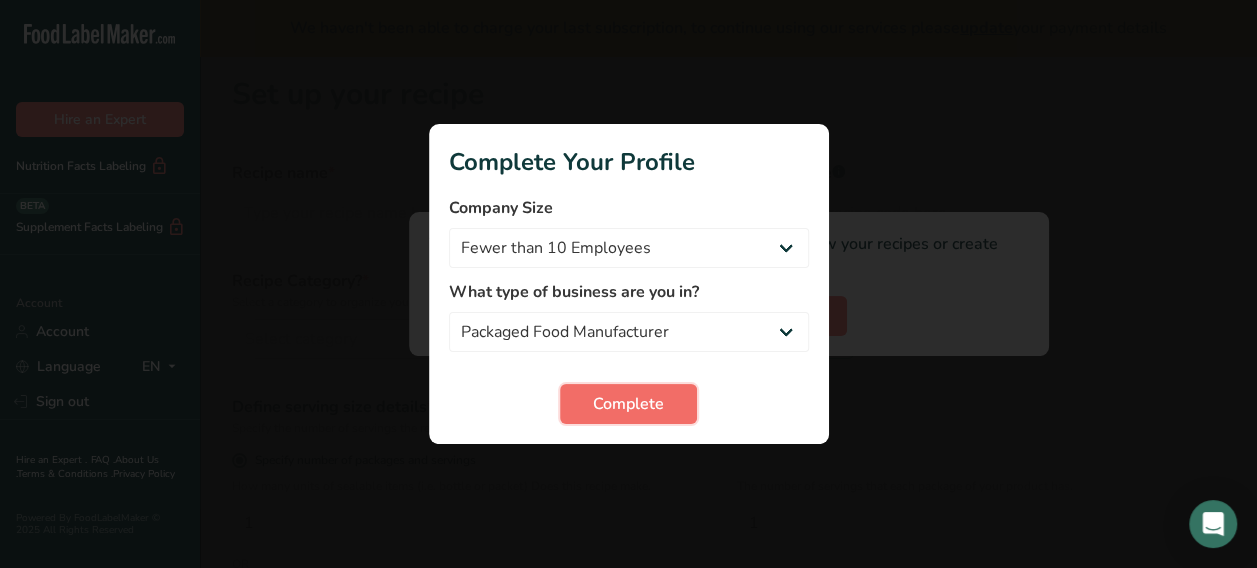 click on "Complete" at bounding box center (628, 404) 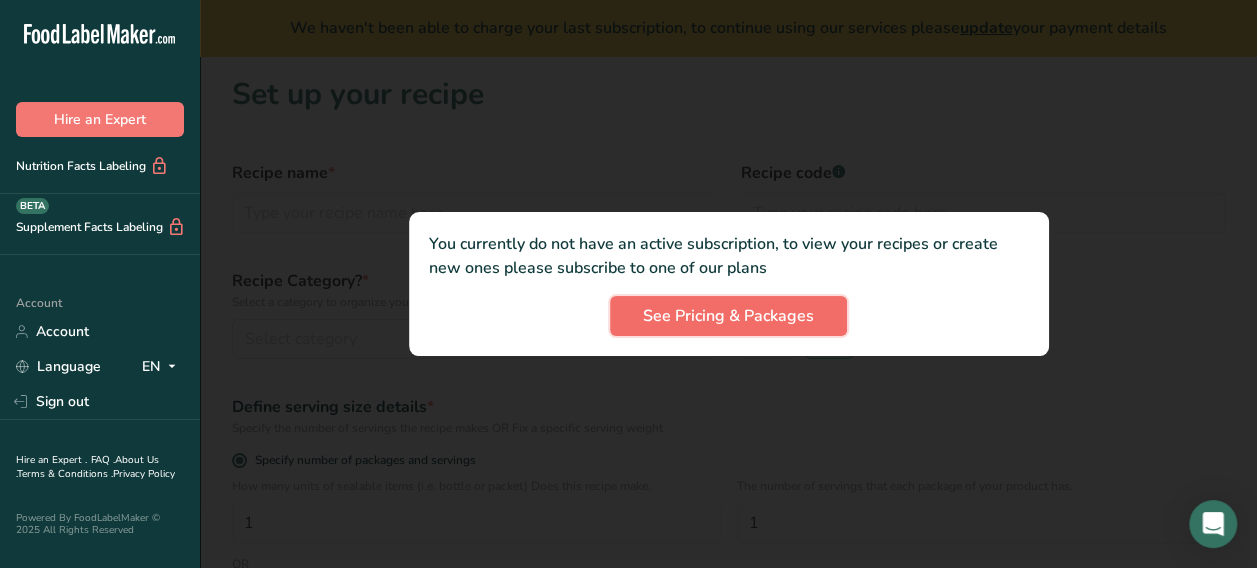 click on "See Pricing & Packages" at bounding box center (728, 316) 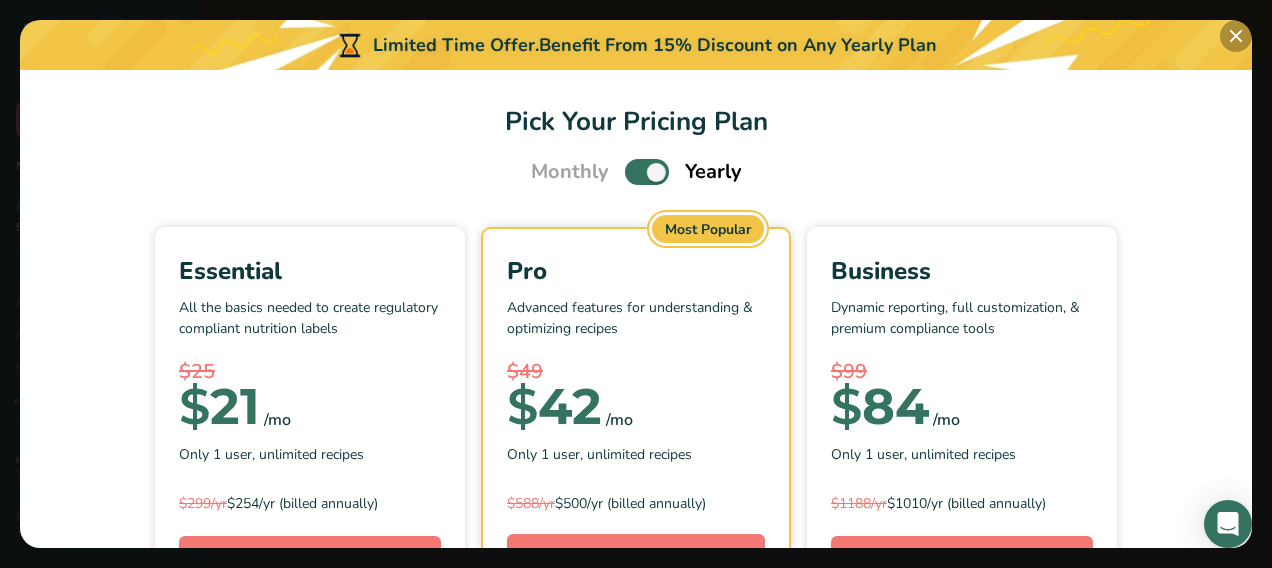click at bounding box center [1236, 36] 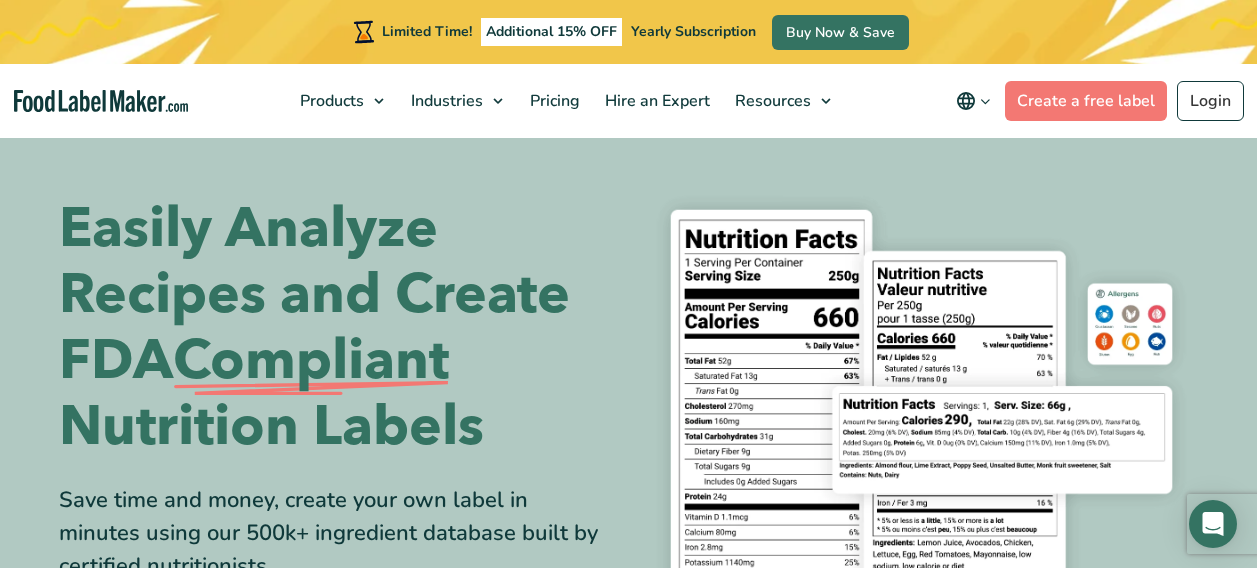 scroll, scrollTop: 0, scrollLeft: 0, axis: both 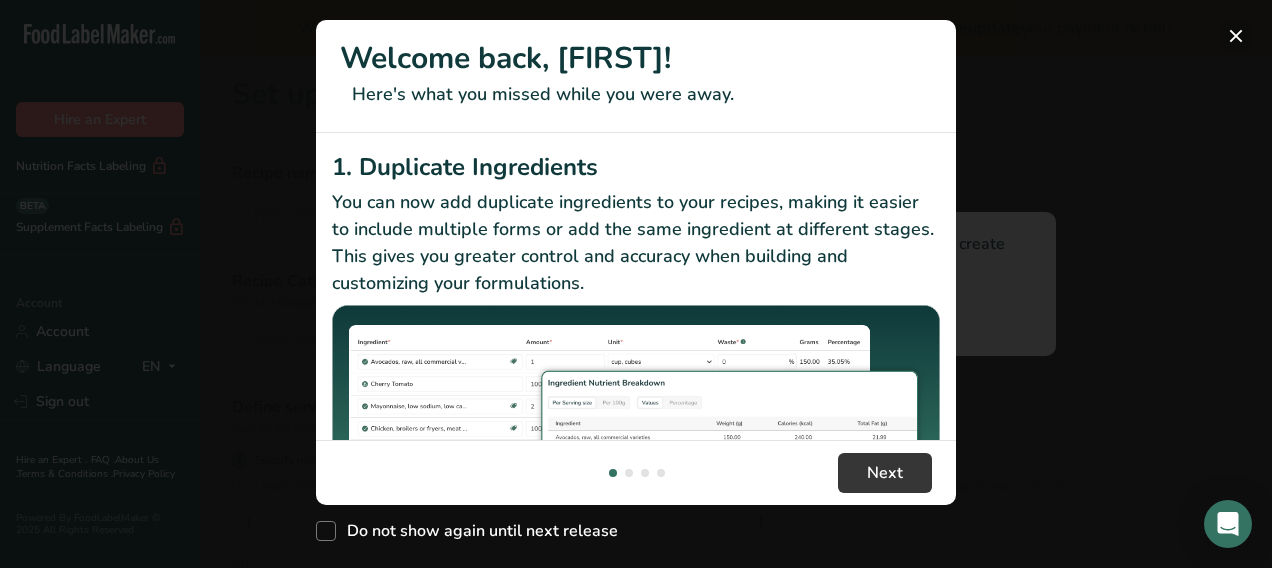 click at bounding box center [1236, 36] 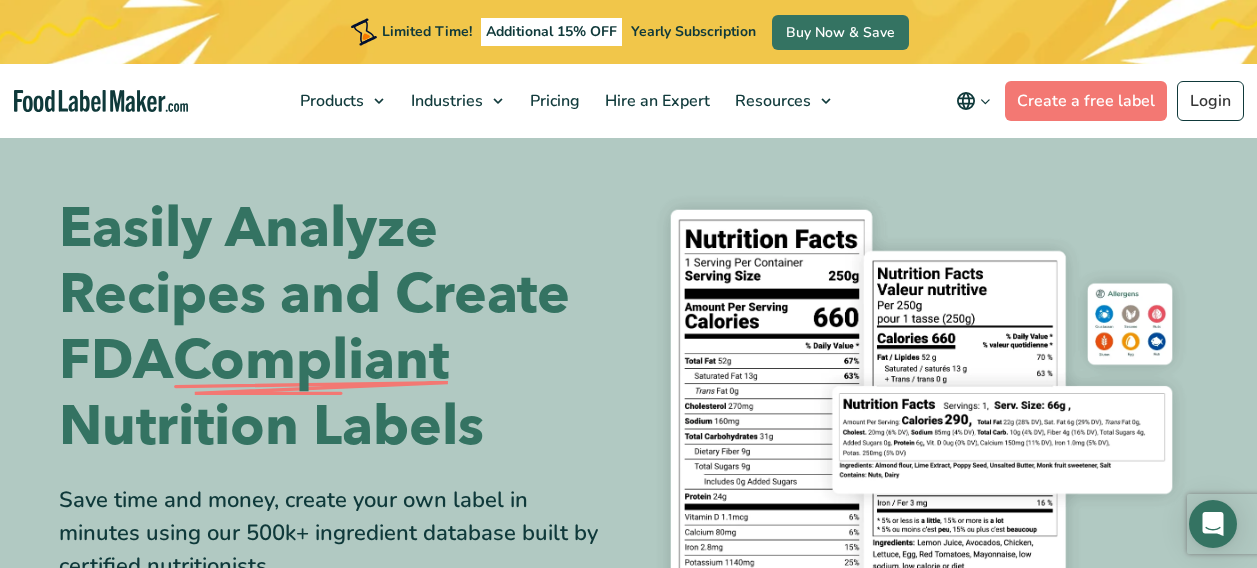 scroll, scrollTop: 0, scrollLeft: 0, axis: both 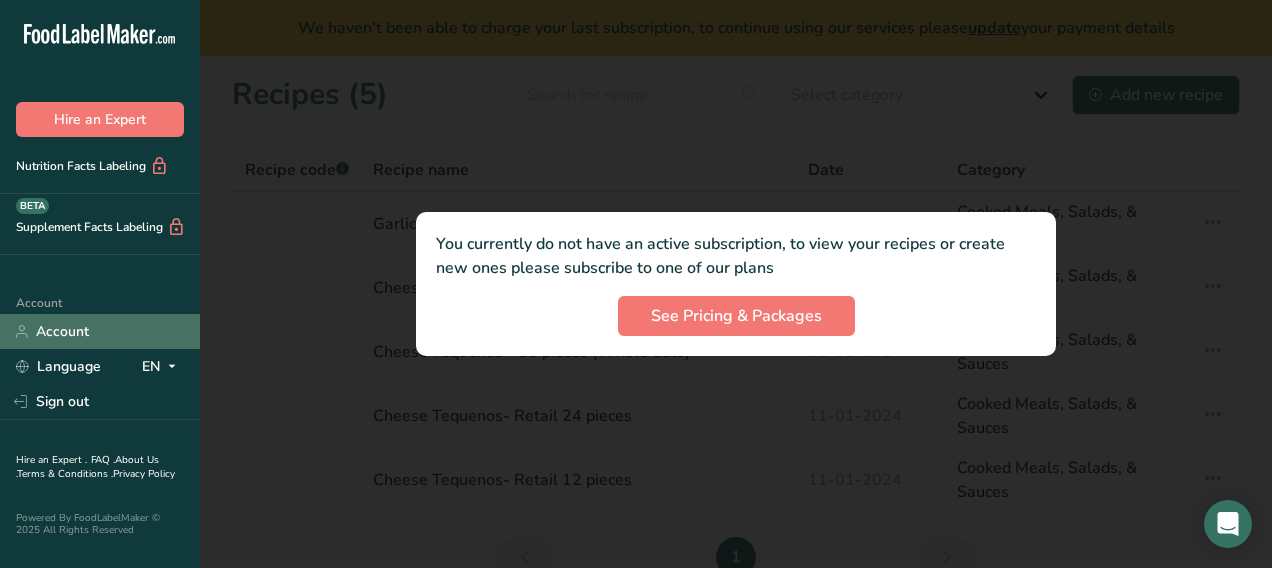 click on "Account" at bounding box center (100, 331) 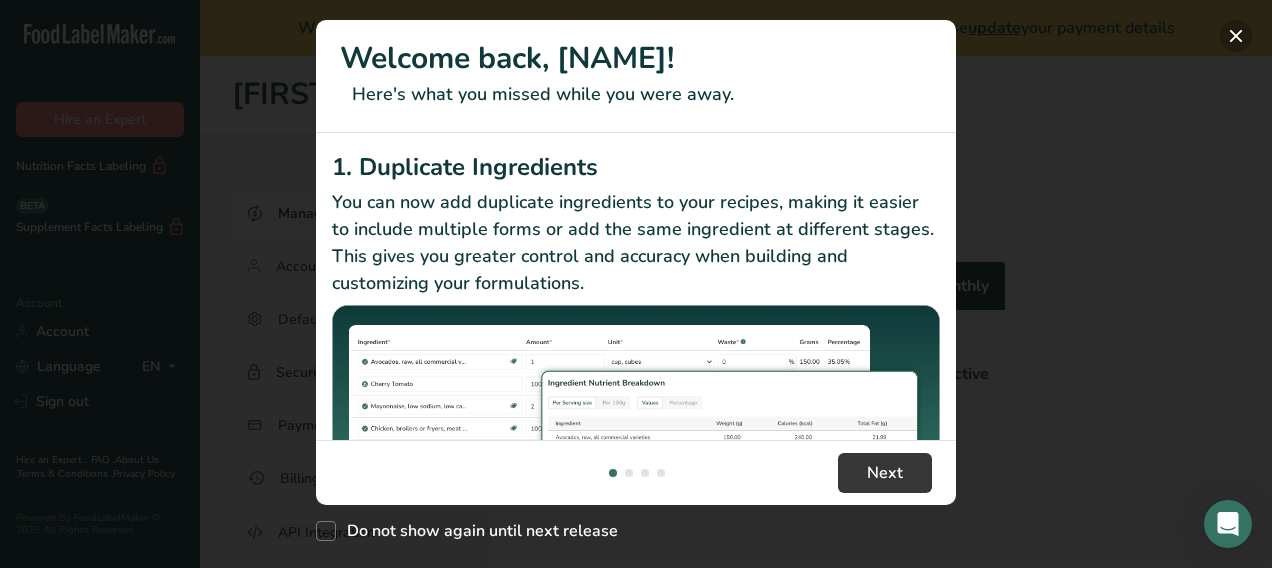 click at bounding box center [1236, 36] 